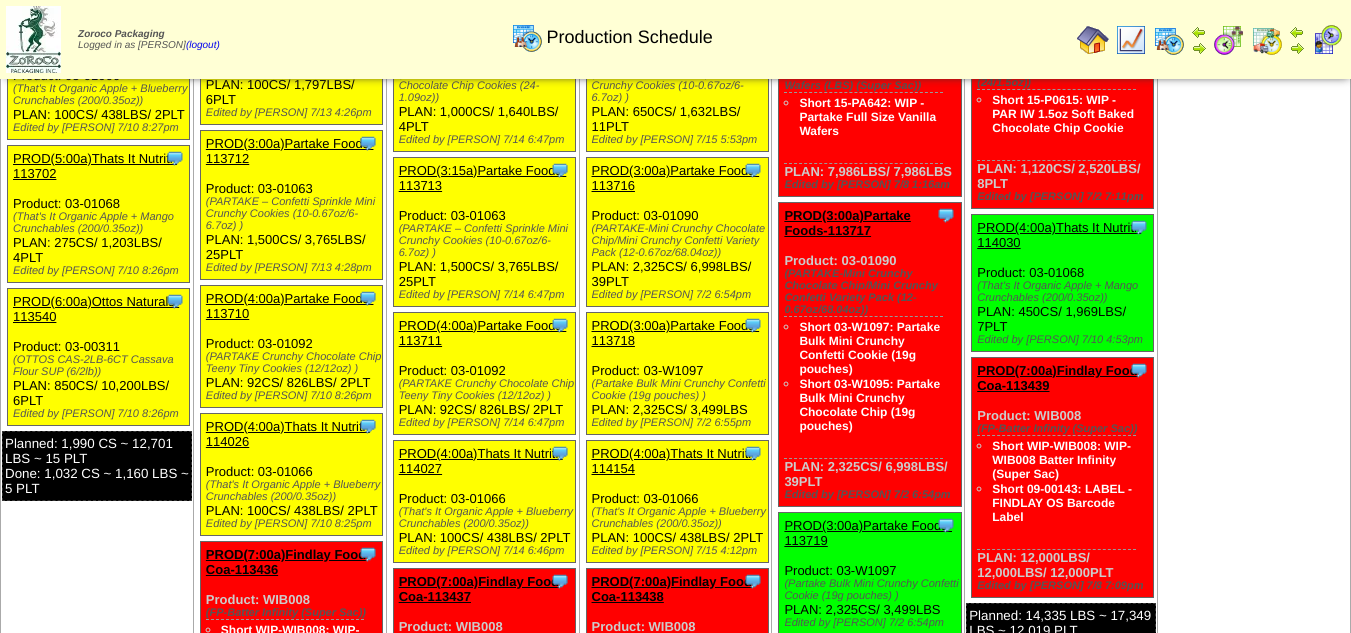 scroll, scrollTop: 0, scrollLeft: 0, axis: both 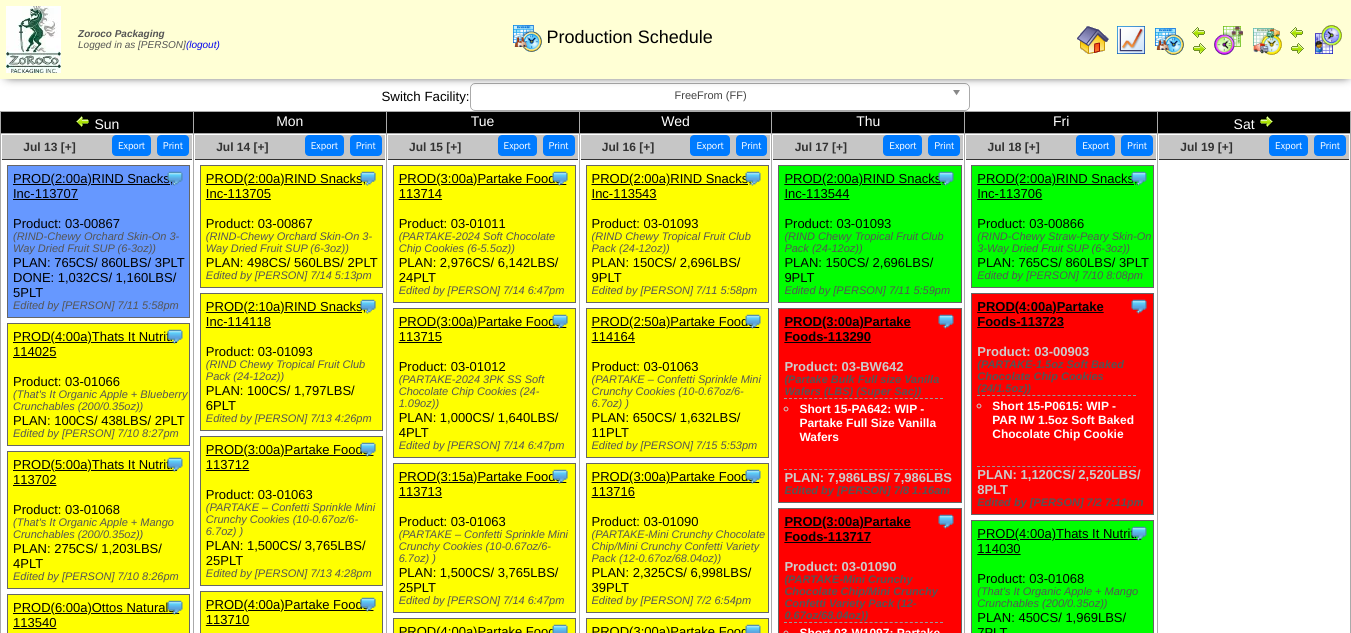 click at bounding box center [1093, 40] 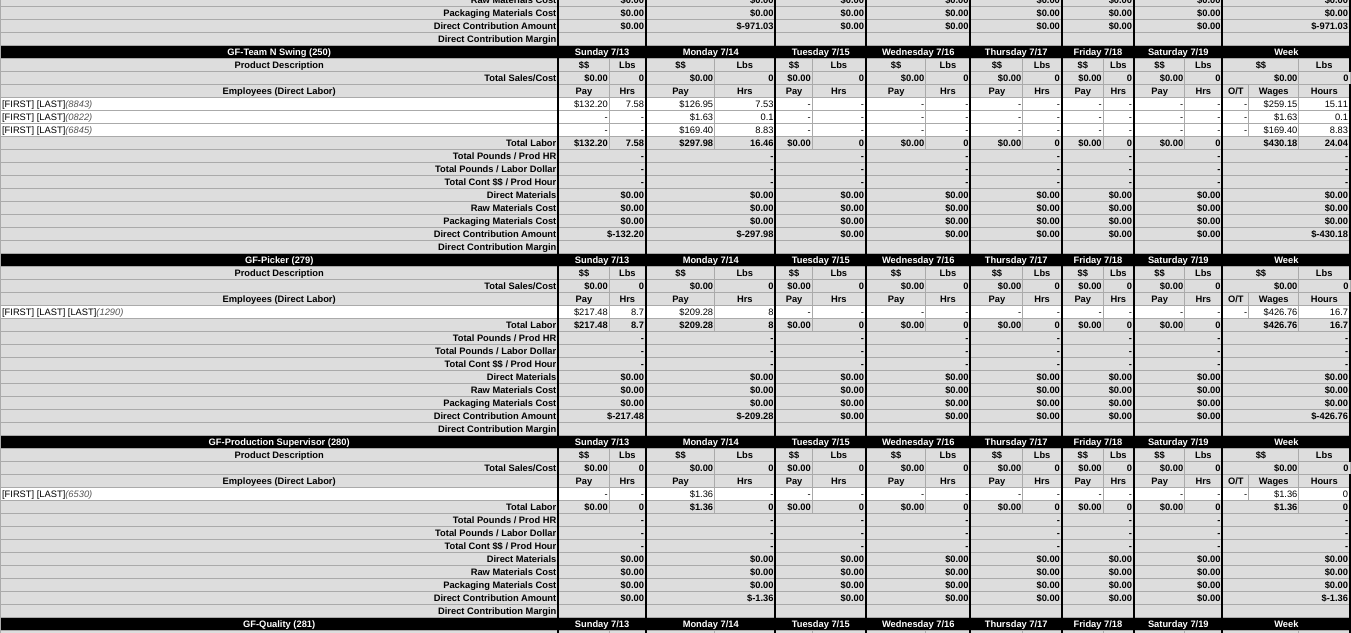 scroll, scrollTop: 3300, scrollLeft: 0, axis: vertical 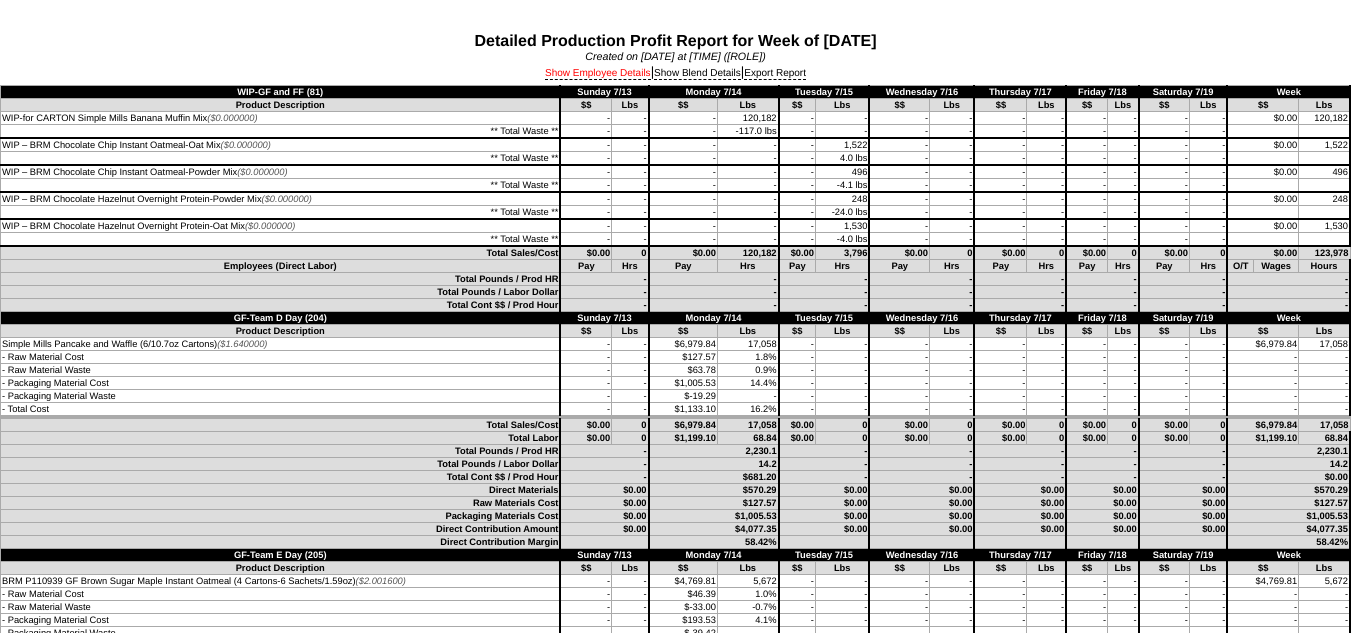 click on "Show Employee Details" at bounding box center (598, 74) 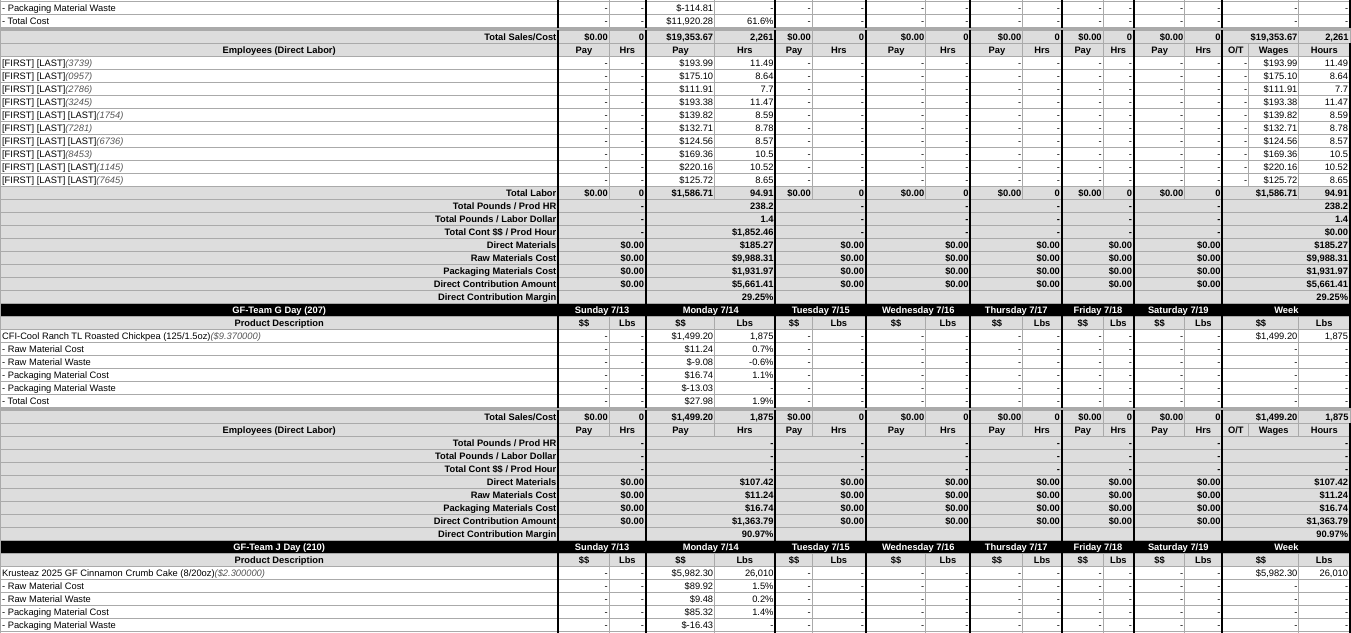scroll, scrollTop: 1400, scrollLeft: 0, axis: vertical 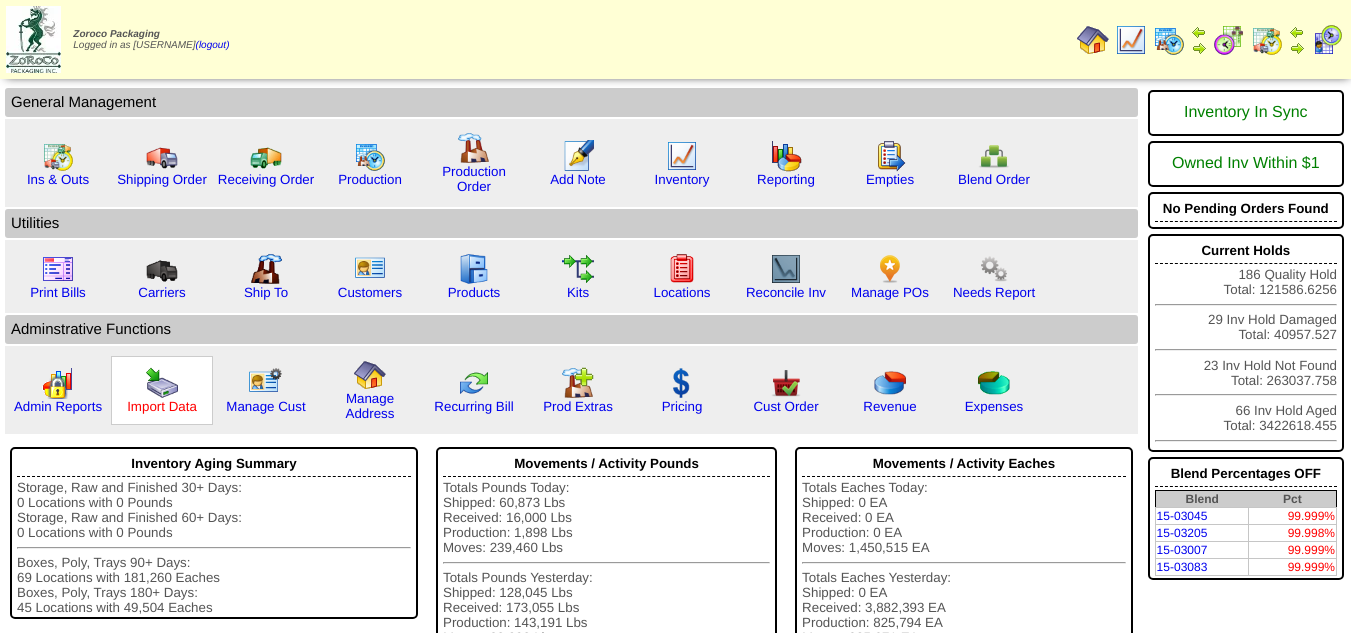 click on "Import Data" at bounding box center [162, 406] 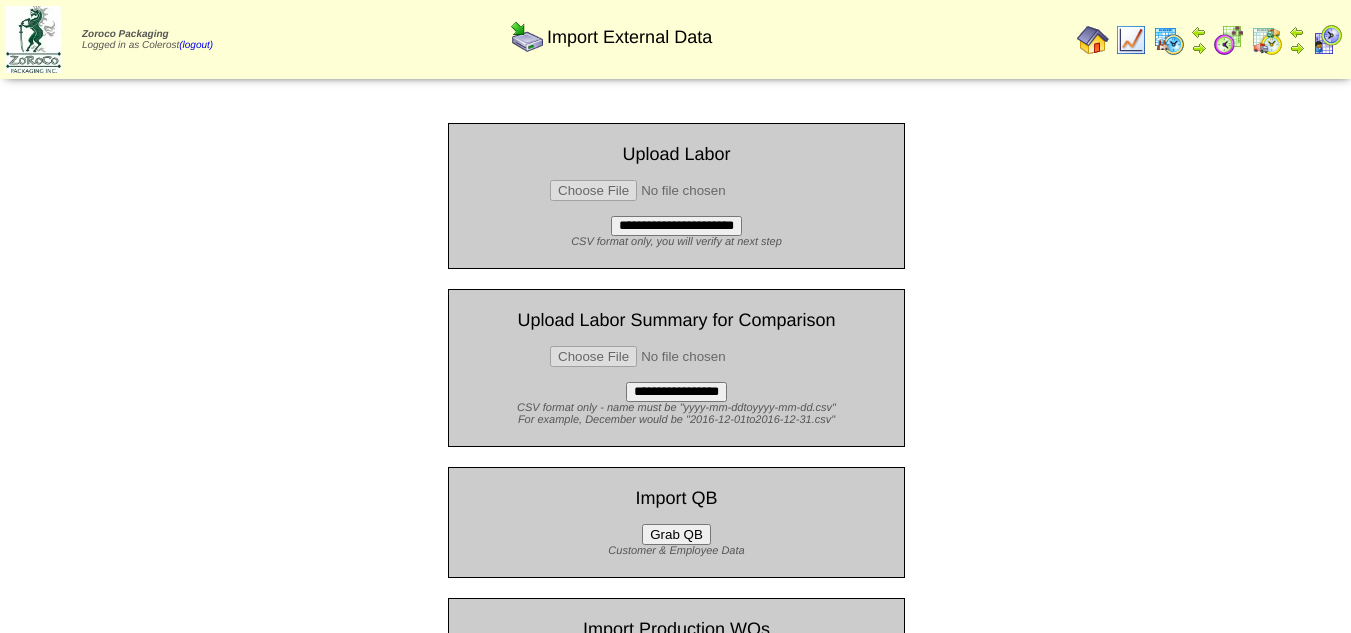 scroll, scrollTop: 0, scrollLeft: 0, axis: both 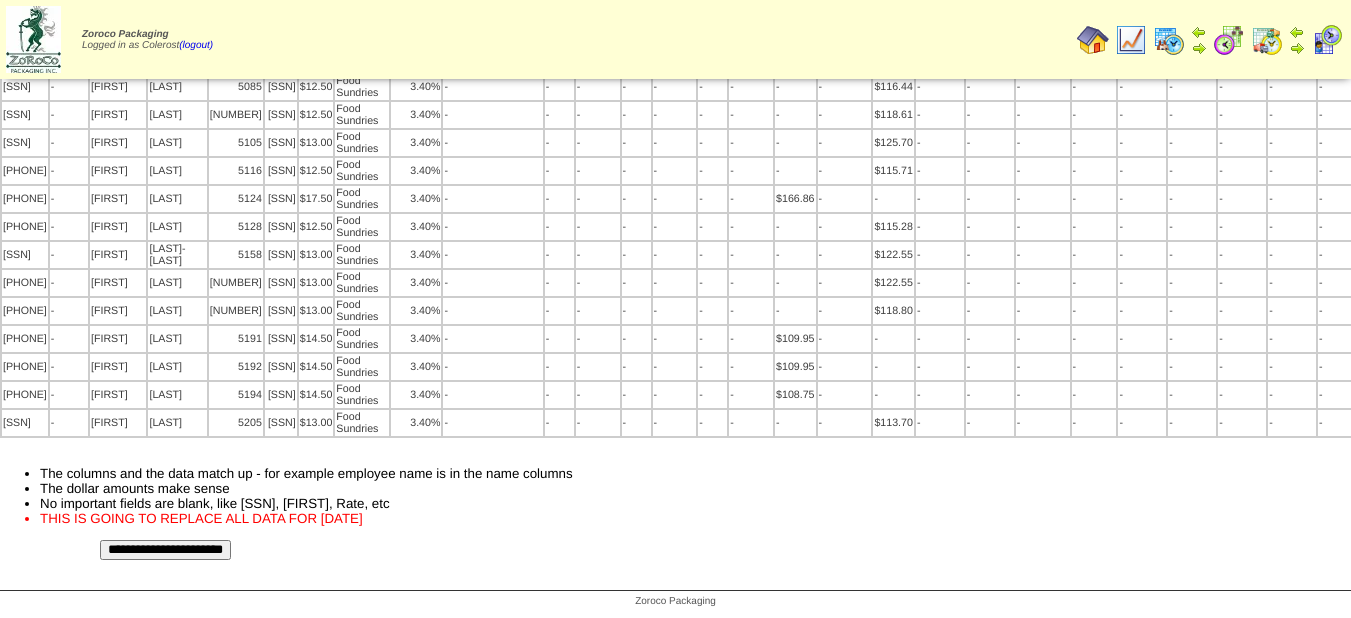 click on "**********" at bounding box center (165, 550) 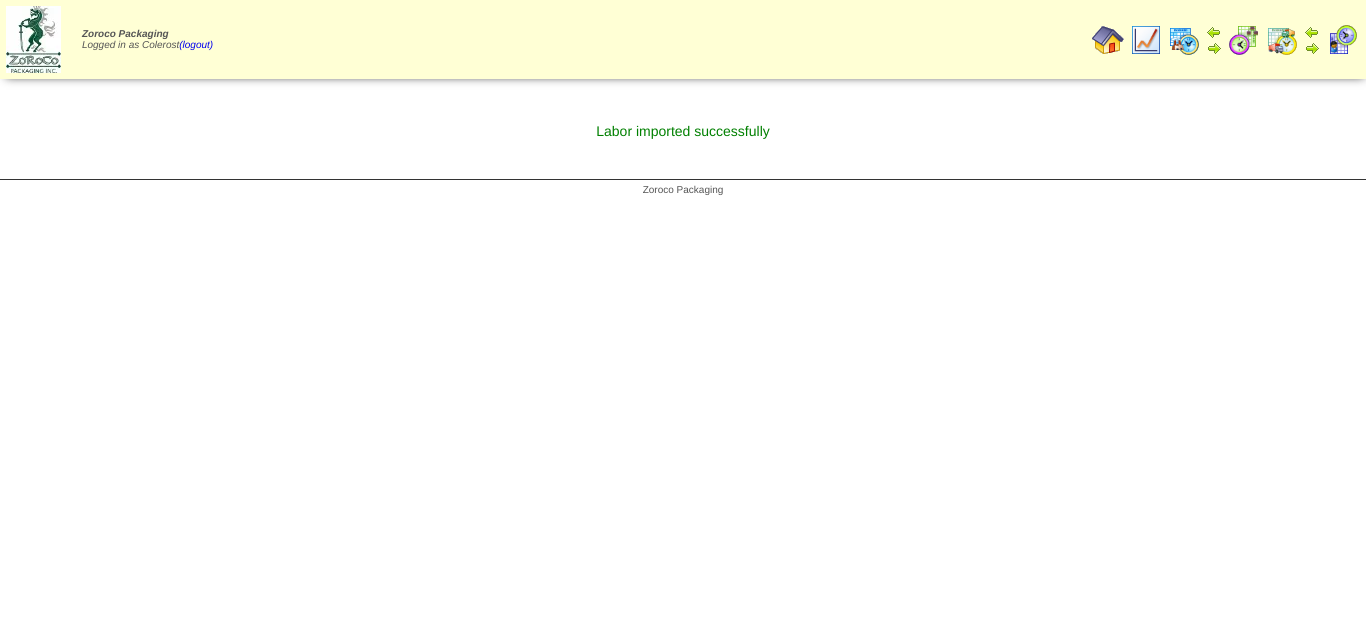 scroll, scrollTop: 0, scrollLeft: 0, axis: both 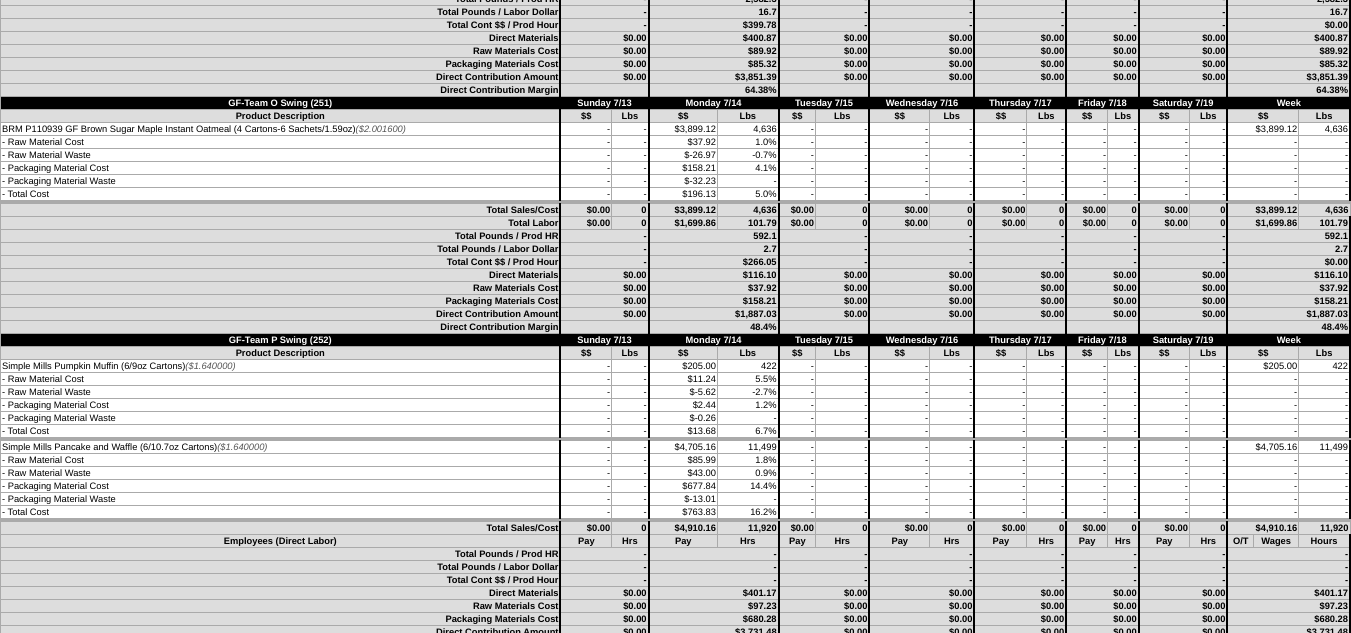 click on "-" at bounding box center (585, 181) 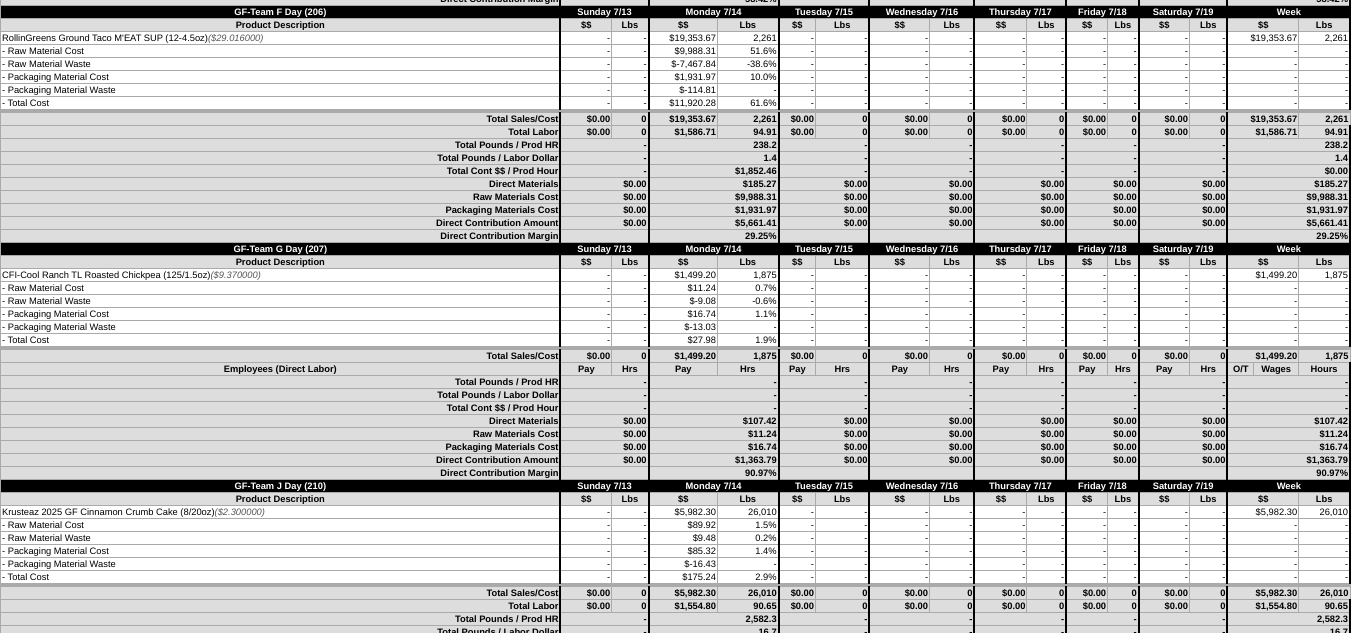 scroll, scrollTop: 0, scrollLeft: 0, axis: both 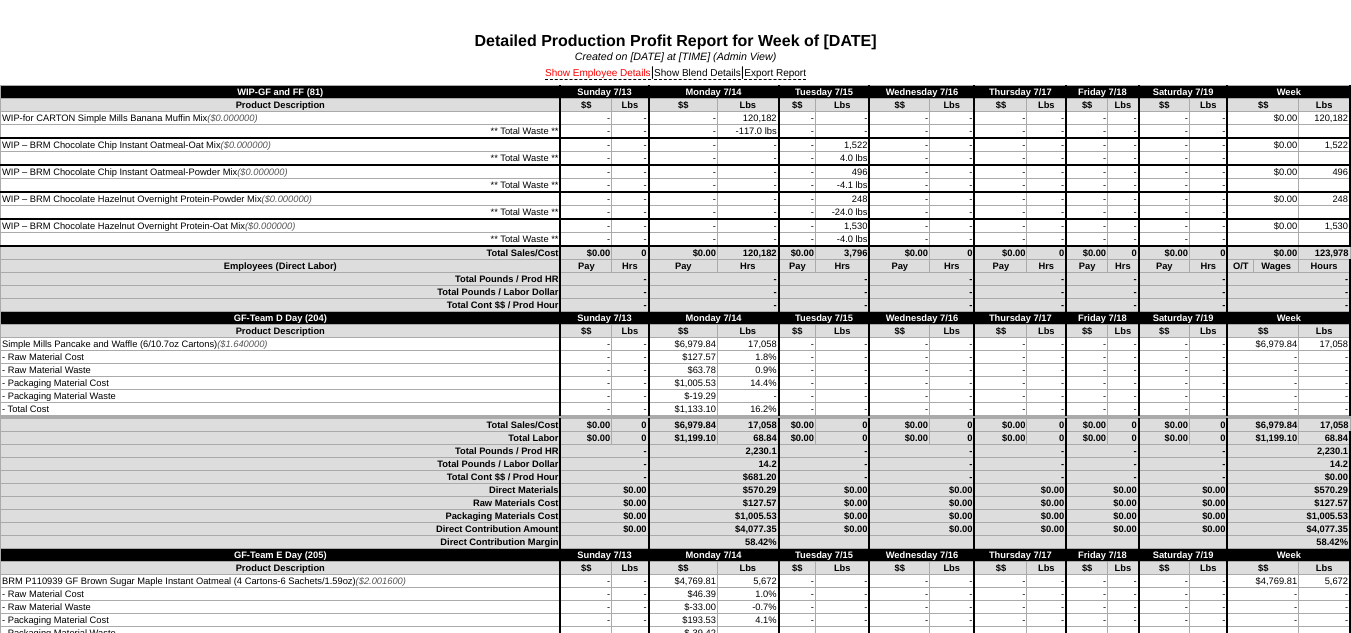 click on "Show Employee Details" at bounding box center (598, 74) 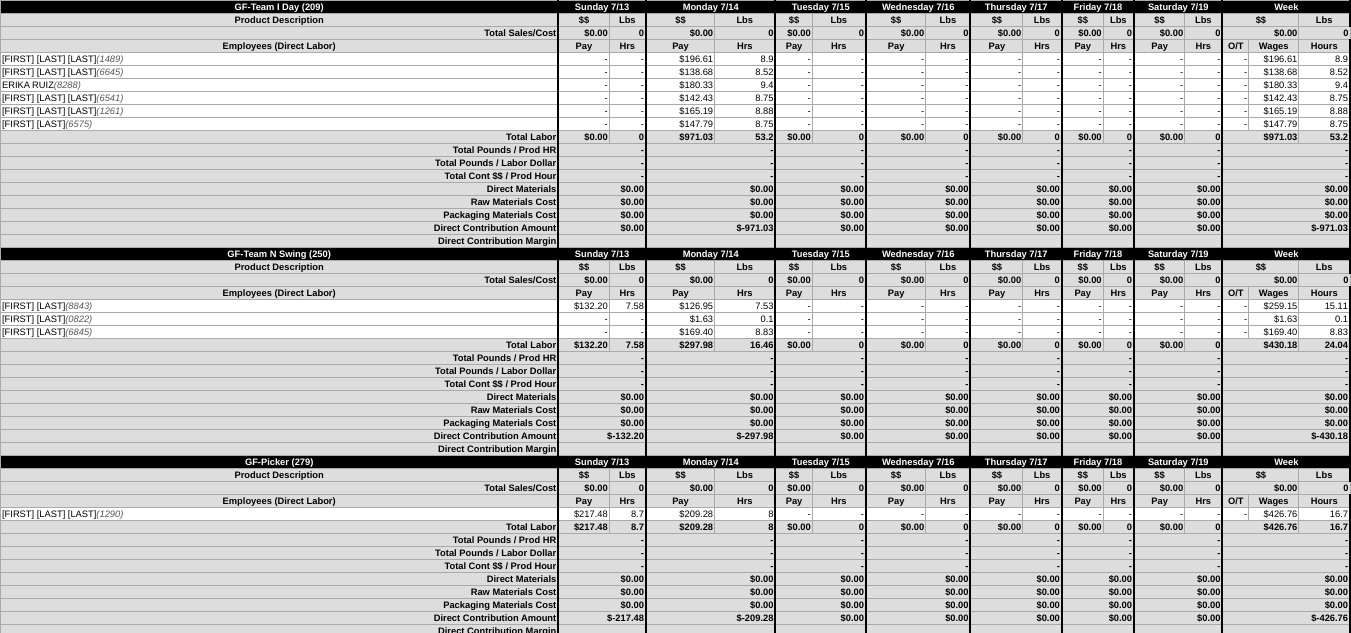 scroll, scrollTop: 3200, scrollLeft: 0, axis: vertical 